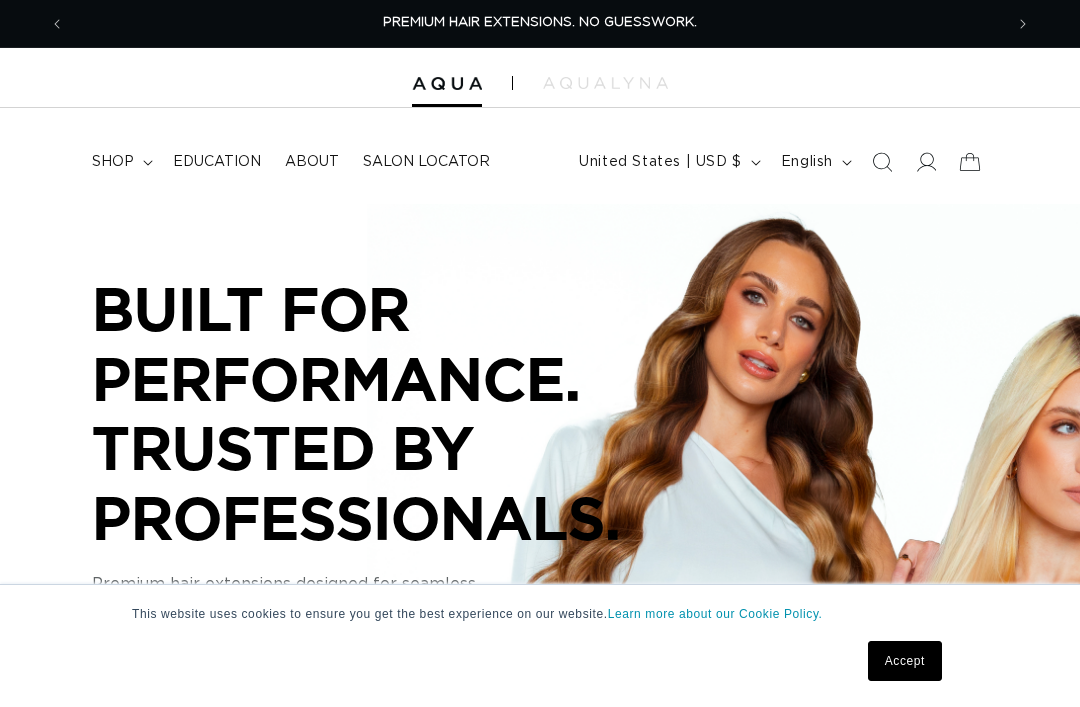 scroll, scrollTop: 0, scrollLeft: 0, axis: both 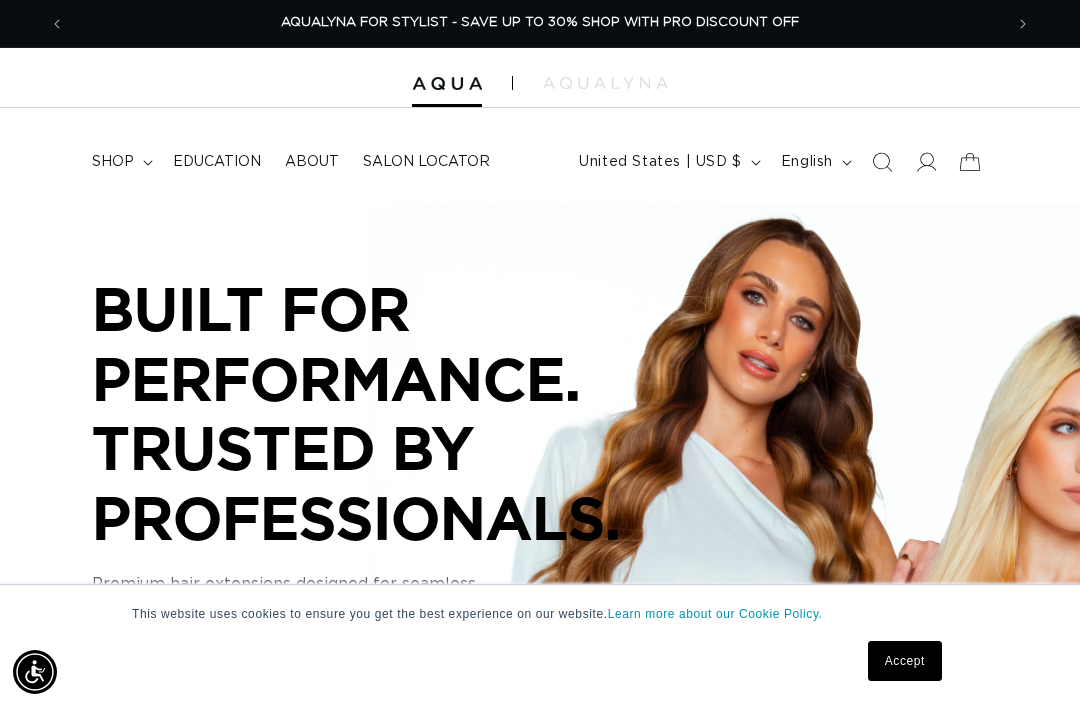 click on "shop" at bounding box center (120, 162) 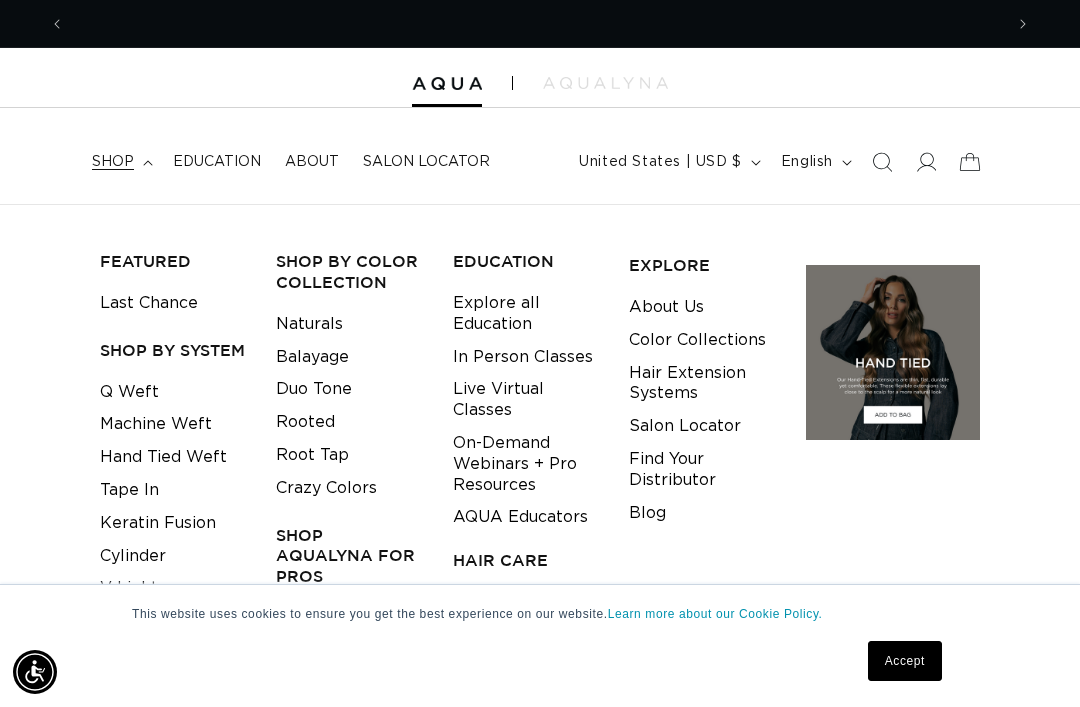 scroll, scrollTop: 0, scrollLeft: 0, axis: both 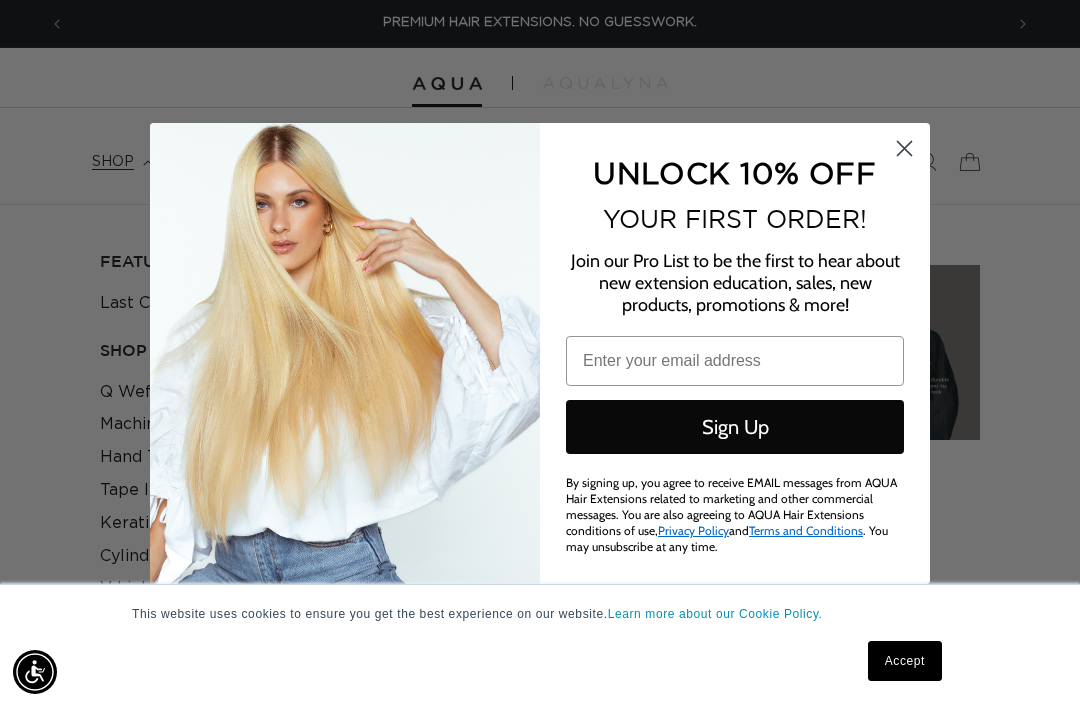 click on "UNLOCK 10% OFF  YOUR FIRST ORDER!
Join our Pro List to be the first to hear about new extension education, sales, new products, promotions & more! Email Sign Up By signing up, you agree to receive EMAIL messages from AQUA Hair Extensions related to marketing and other commercial messages. You are also agreeing to AQUA Hair Extensions conditions of use,  Privacy Policy  and  Terms and Conditions . You may unsubscribe at any time.  Submit" at bounding box center [540, 353] 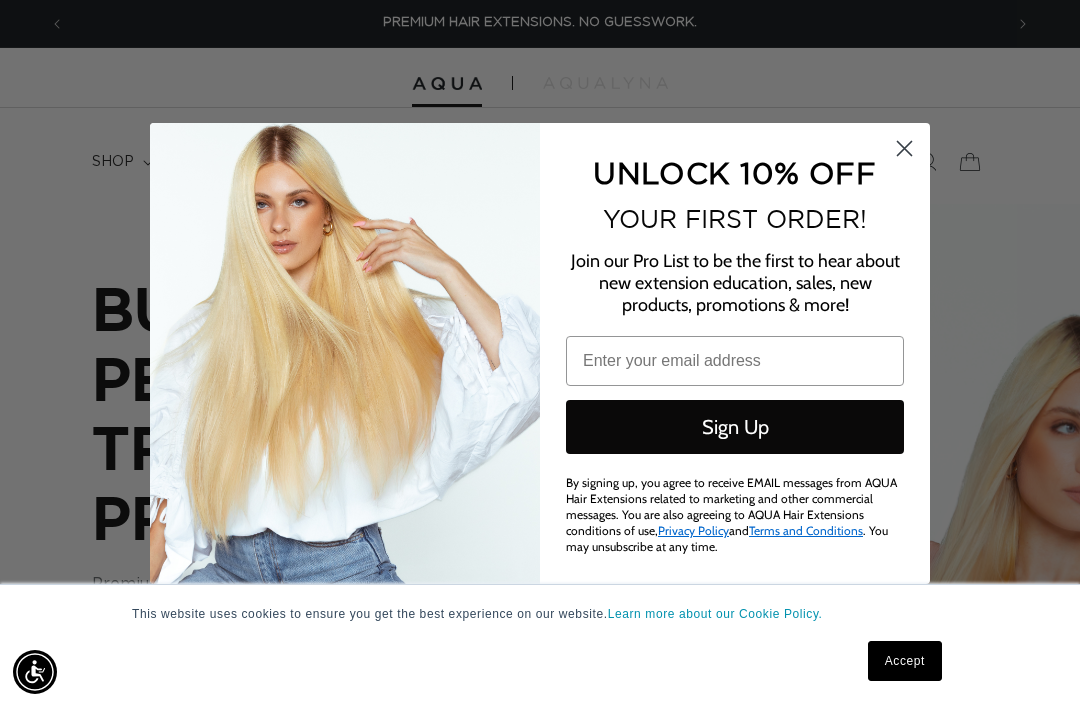 click 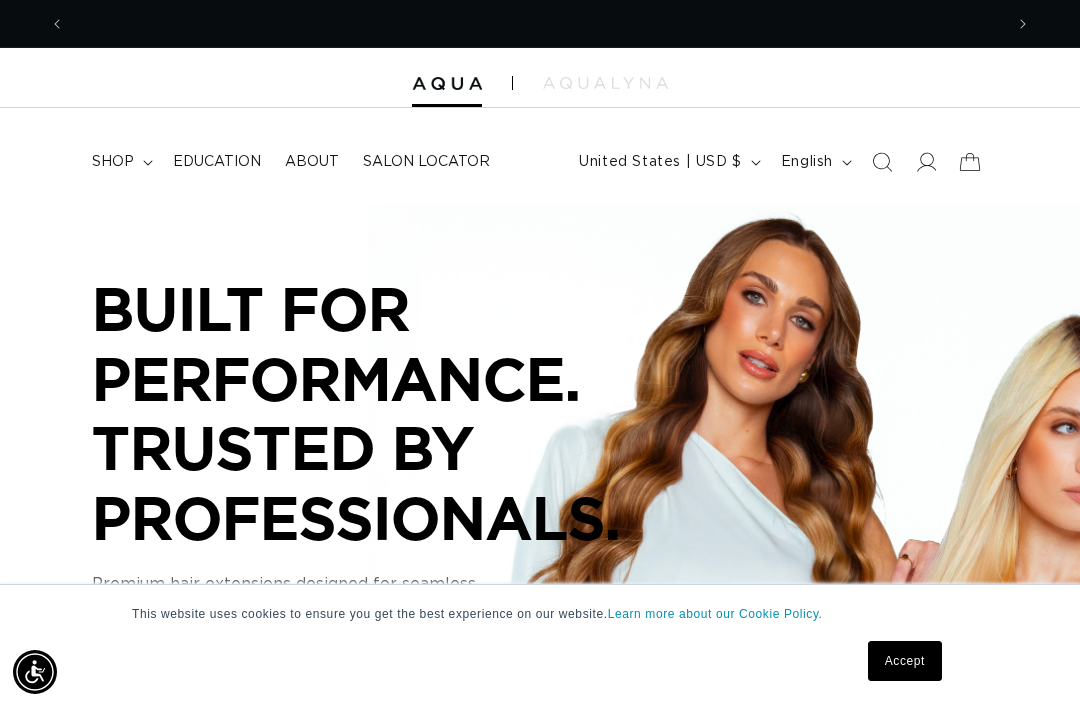 scroll, scrollTop: 0, scrollLeft: 938, axis: horizontal 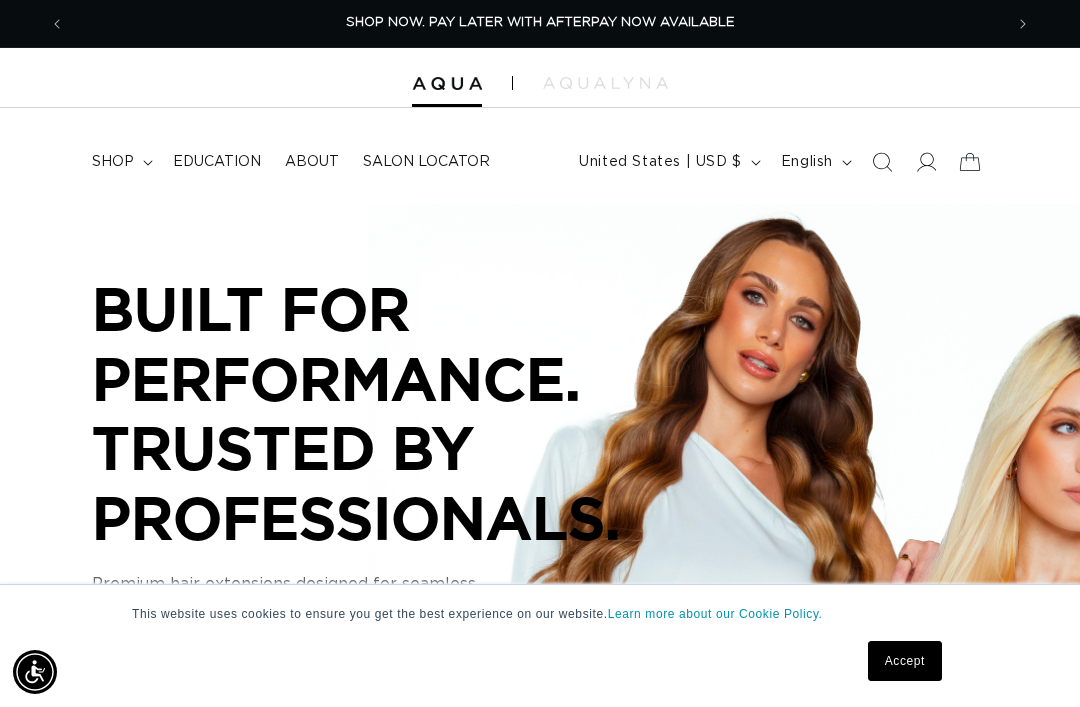 click 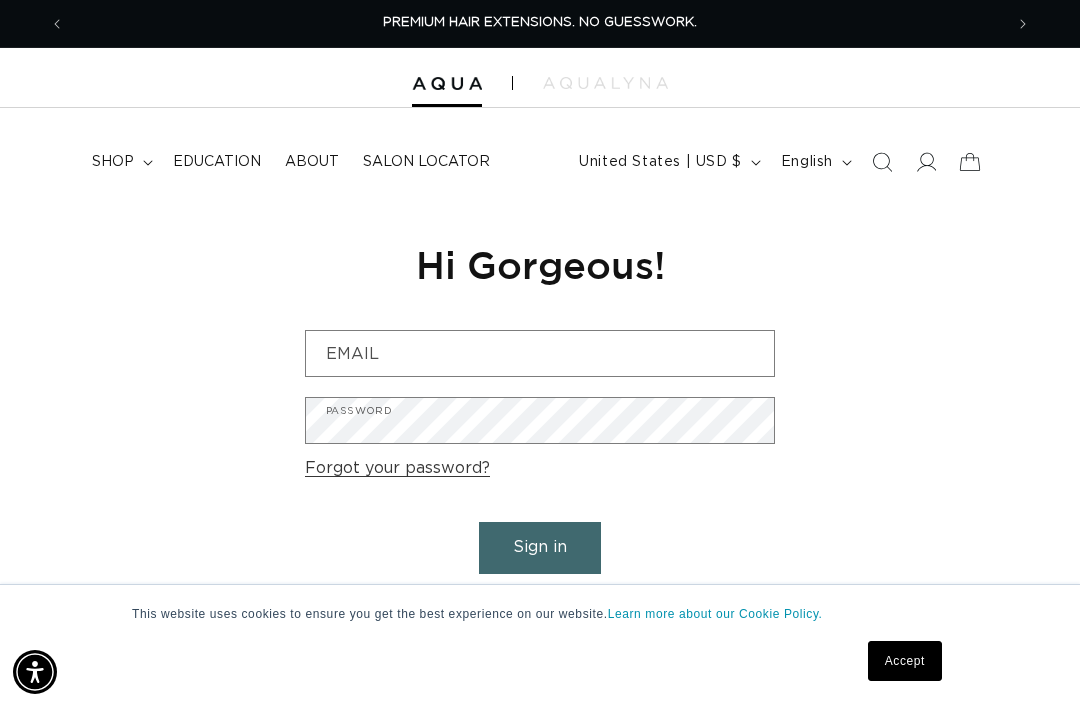scroll, scrollTop: 0, scrollLeft: 0, axis: both 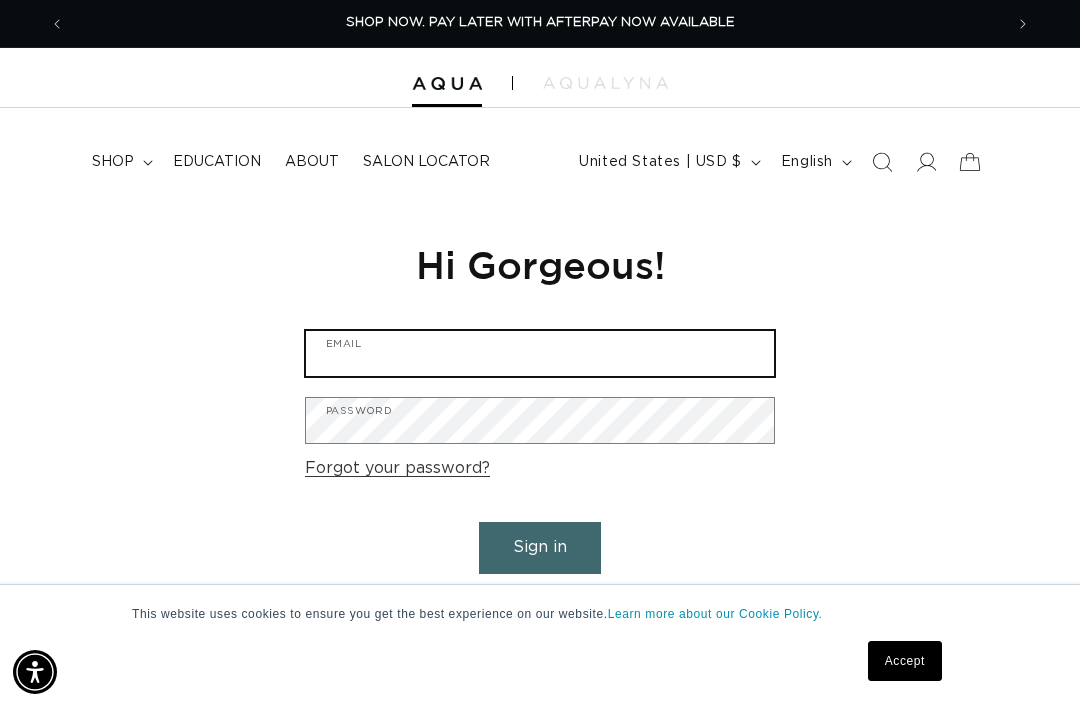 type on "Jordanh.weistreich@gmail.com" 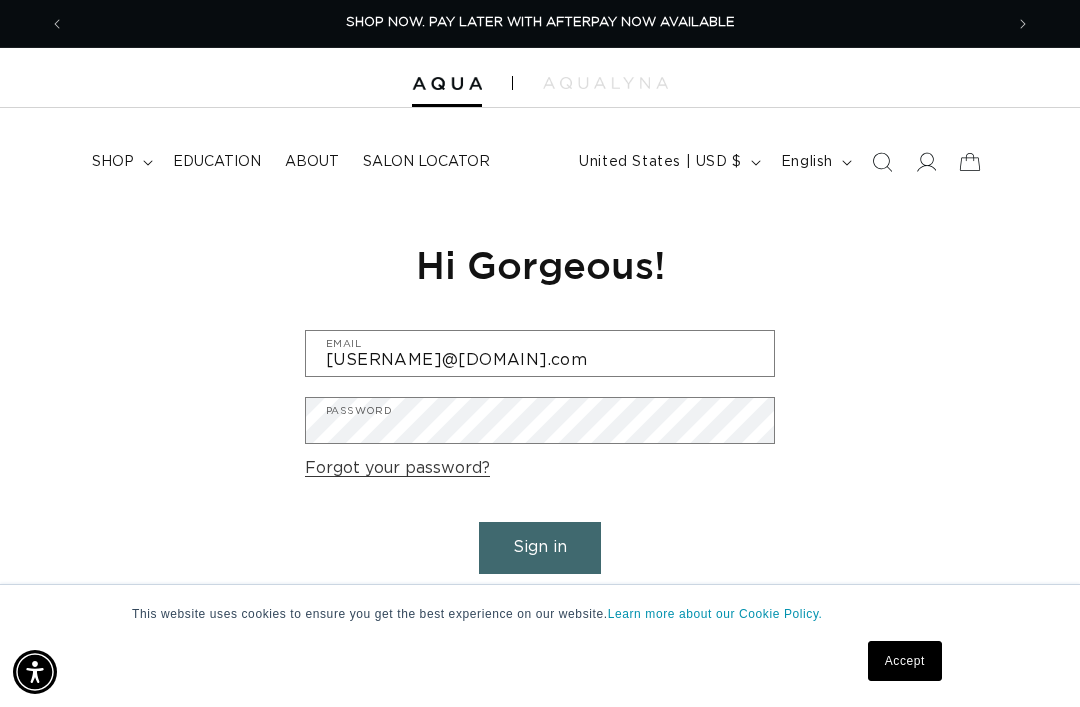 click on "Sign in" at bounding box center (540, 547) 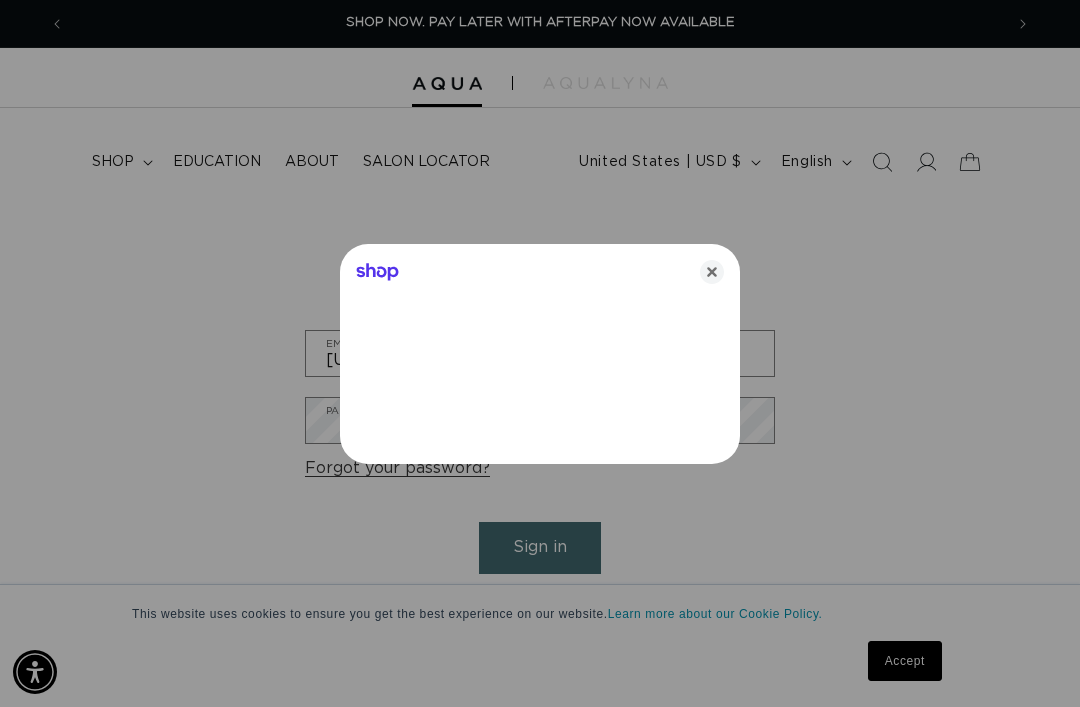 click at bounding box center (540, 353) 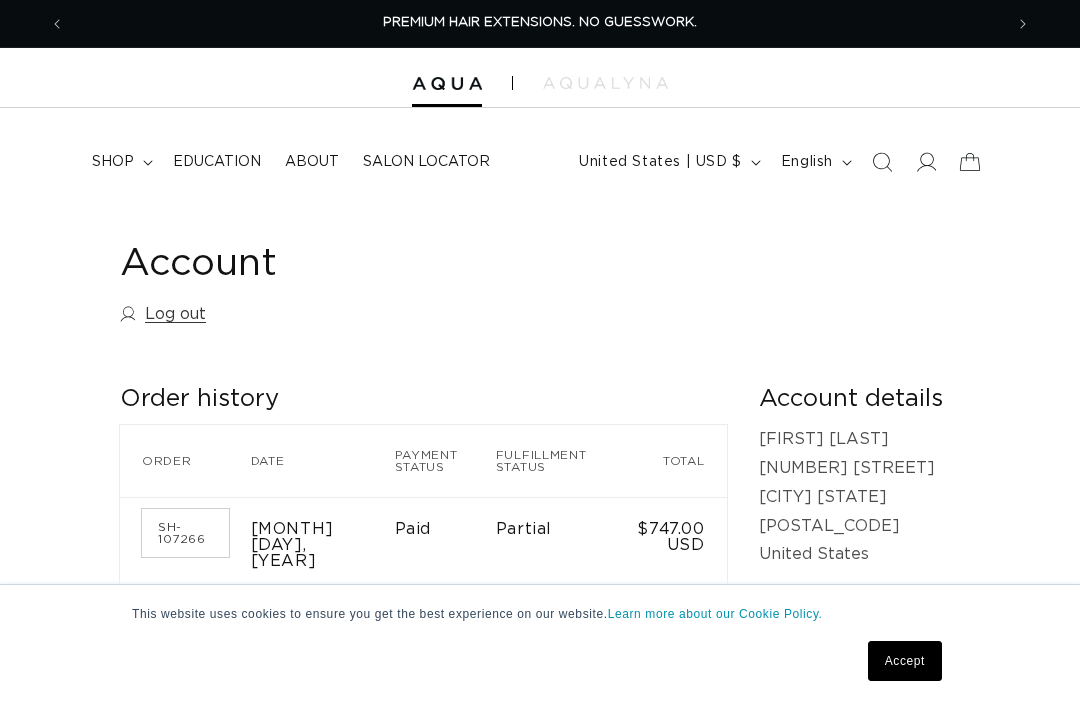 scroll, scrollTop: 0, scrollLeft: 0, axis: both 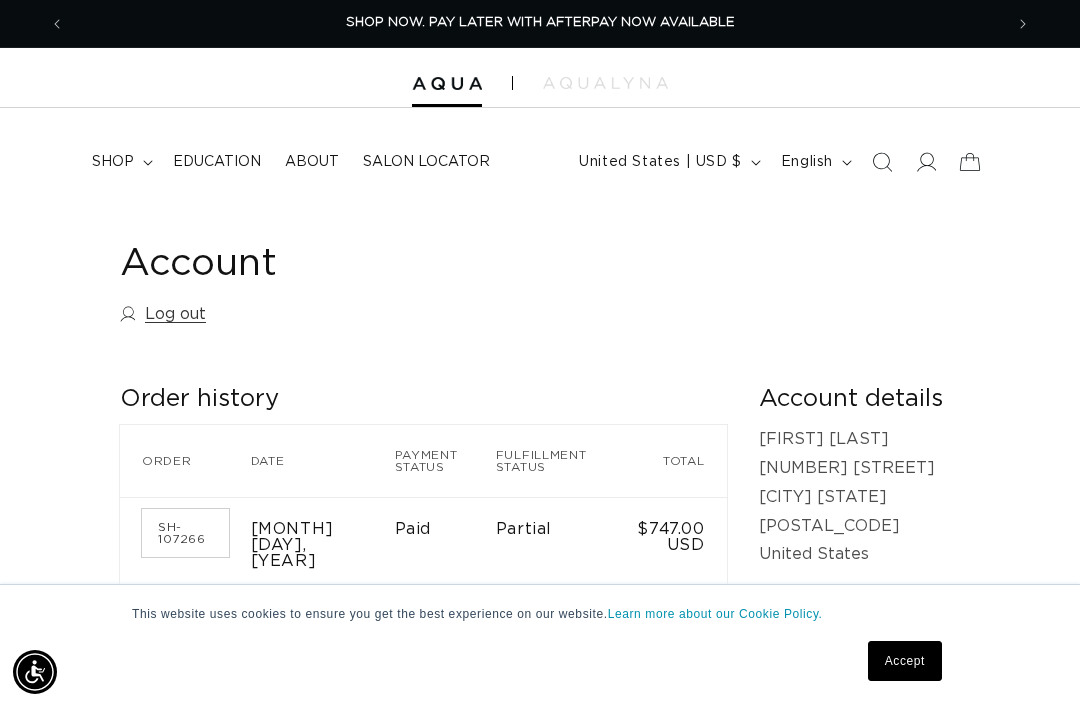 click on "shop" at bounding box center (120, 162) 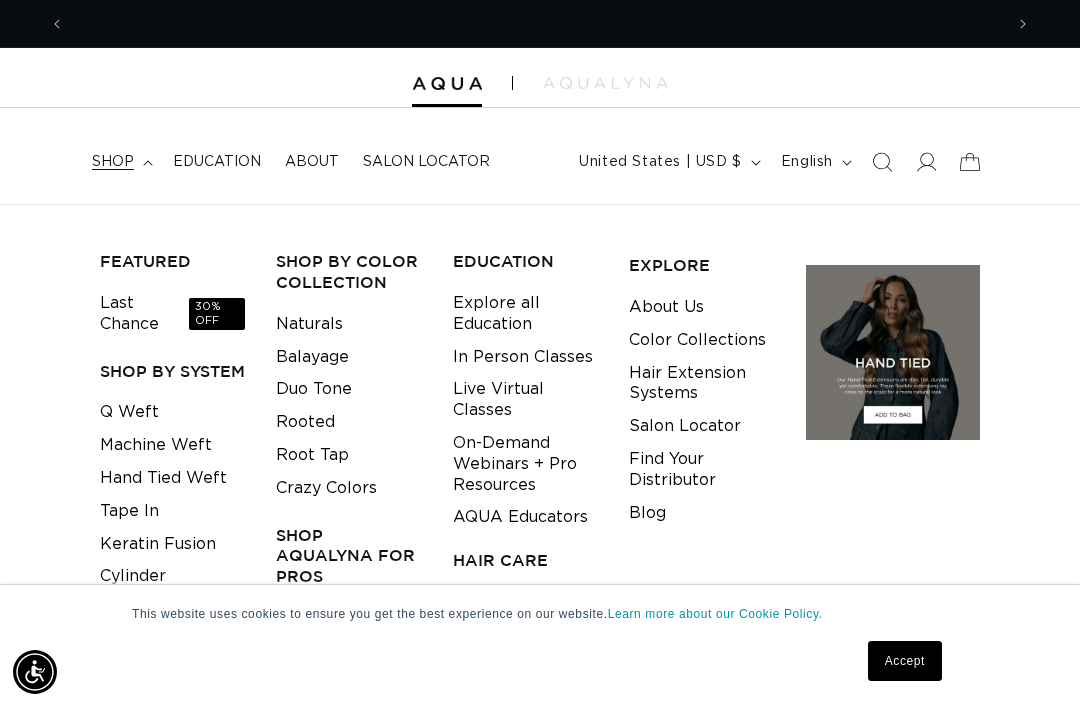 scroll, scrollTop: 0, scrollLeft: 0, axis: both 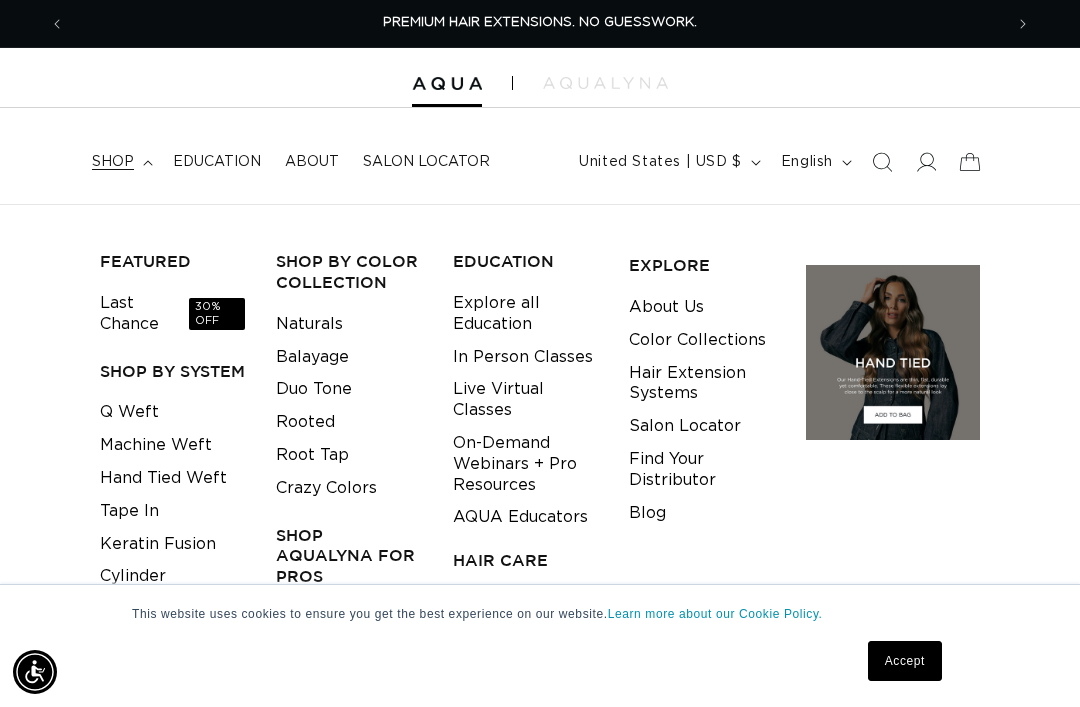click on "Q Weft" at bounding box center [129, 412] 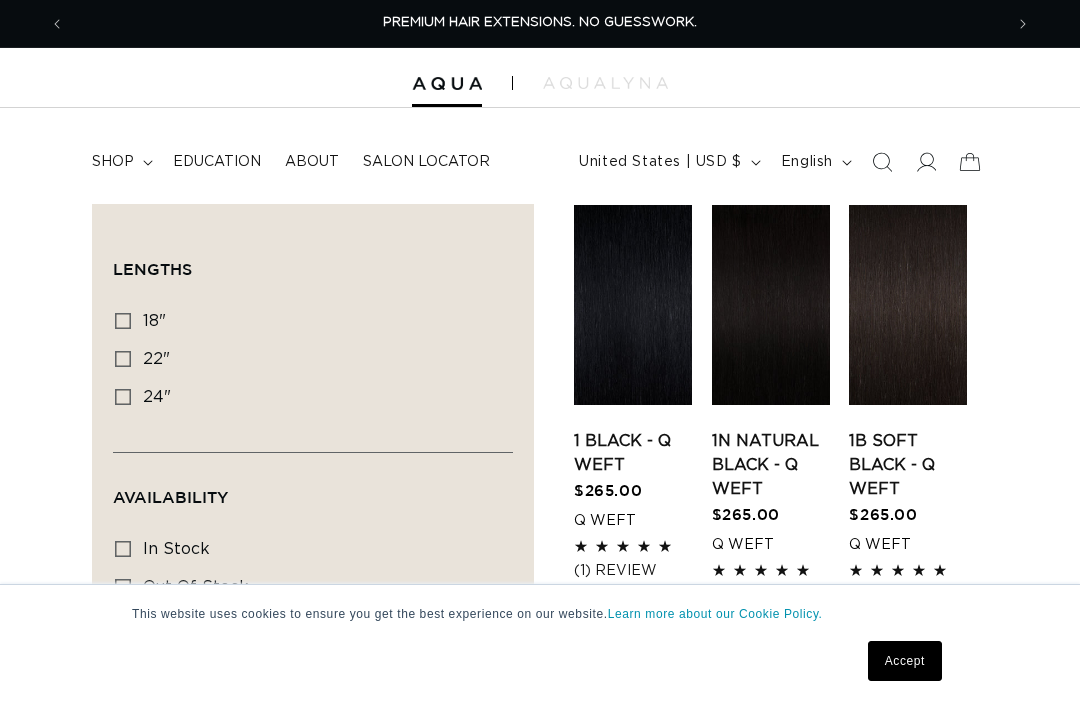 scroll, scrollTop: 0, scrollLeft: 0, axis: both 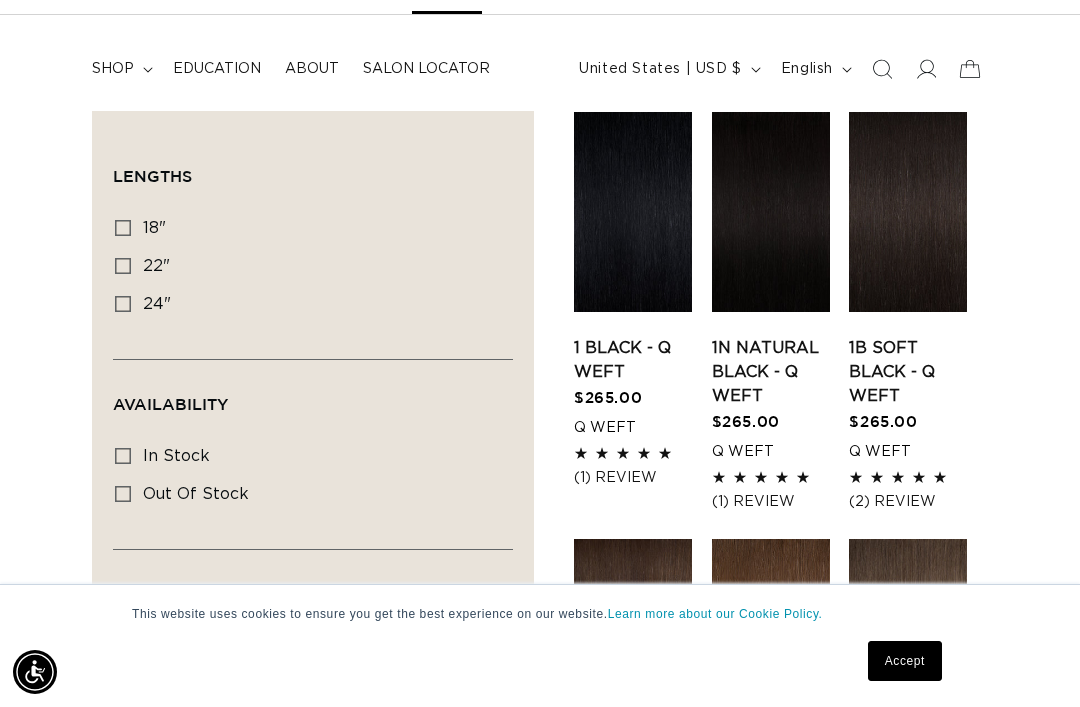 click 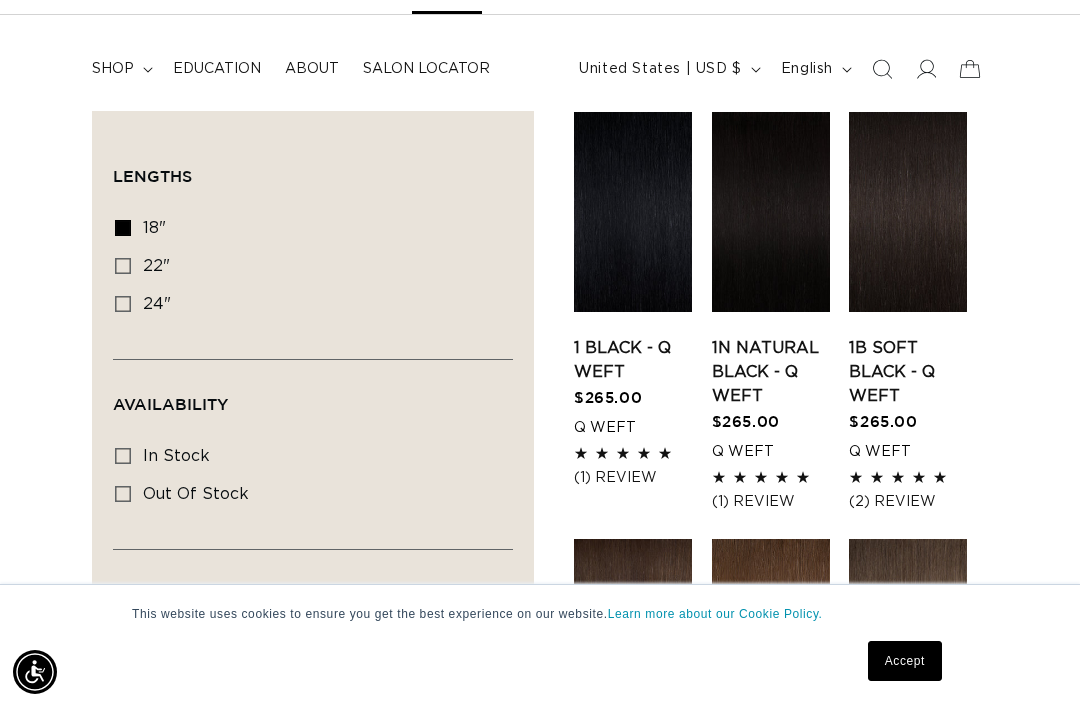 scroll, scrollTop: 0, scrollLeft: 938, axis: horizontal 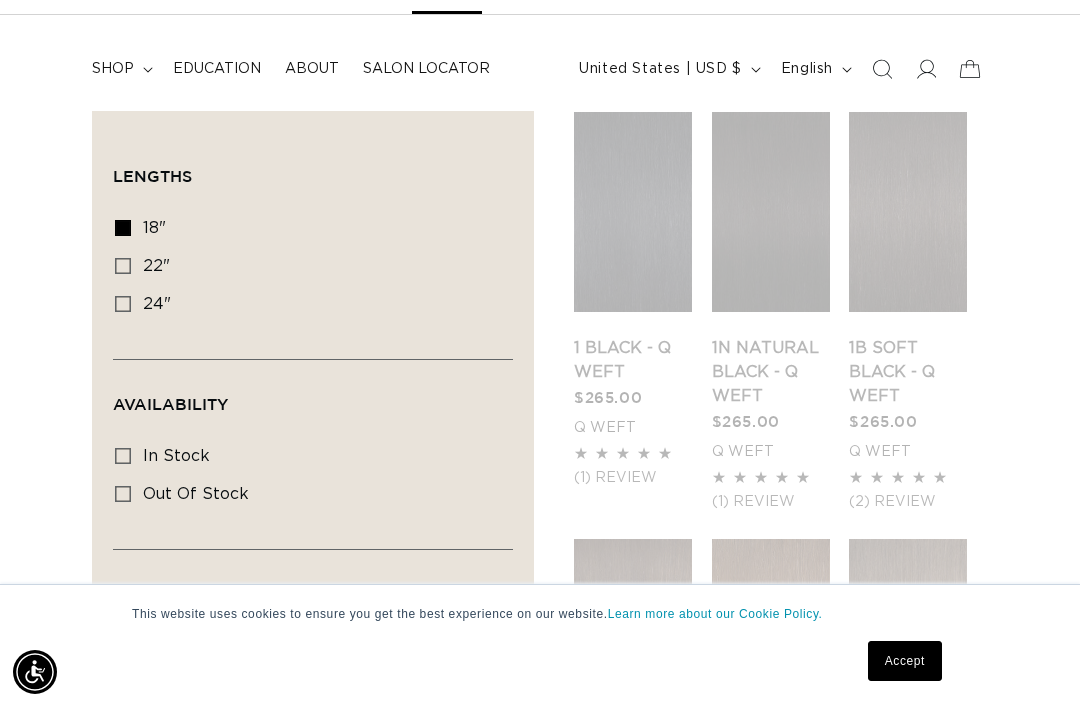 click on "In stock
In stock (35 products)" at bounding box center (123, 456) 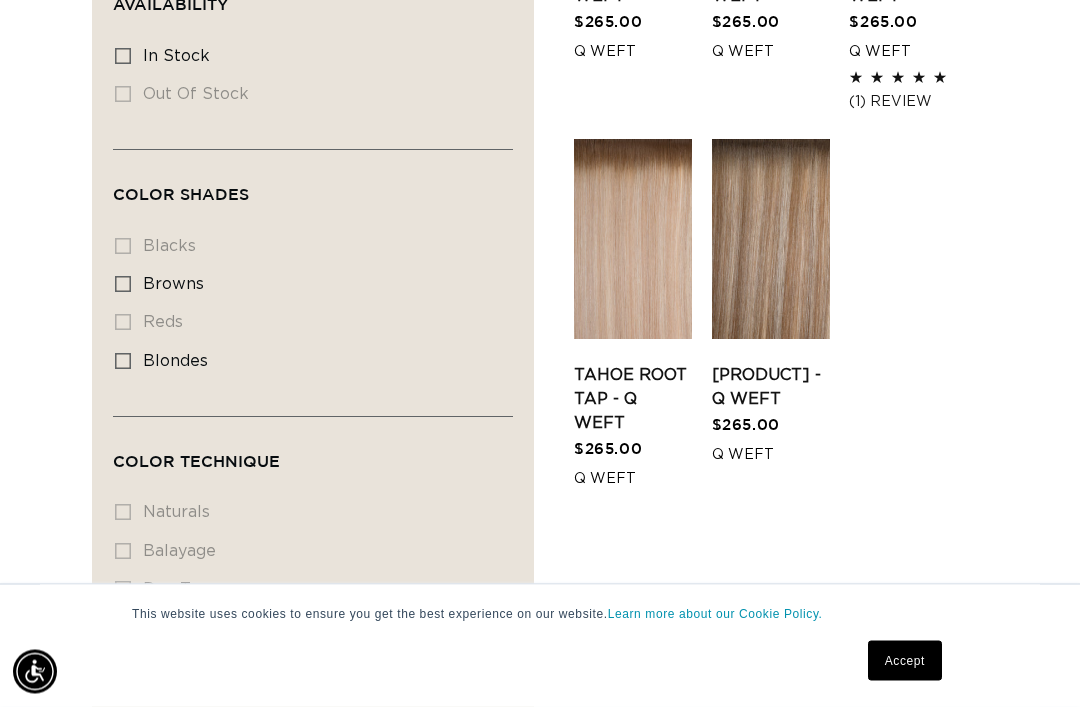 scroll, scrollTop: 494, scrollLeft: 0, axis: vertical 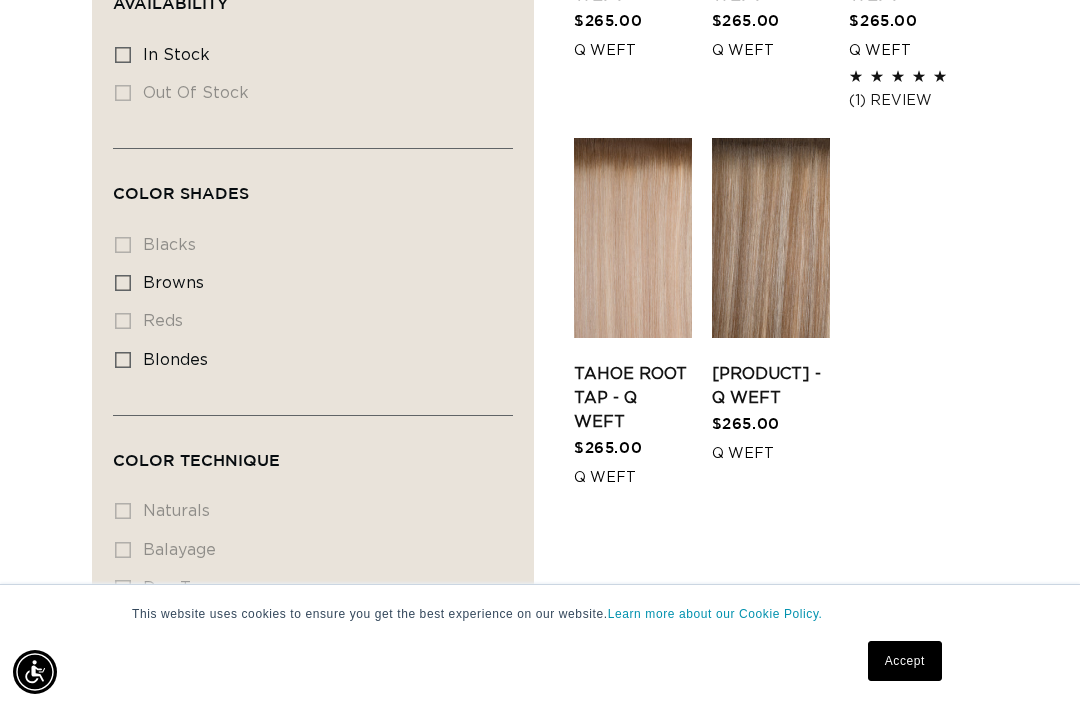 click on "blondes
blondes (5 products)" at bounding box center (307, 361) 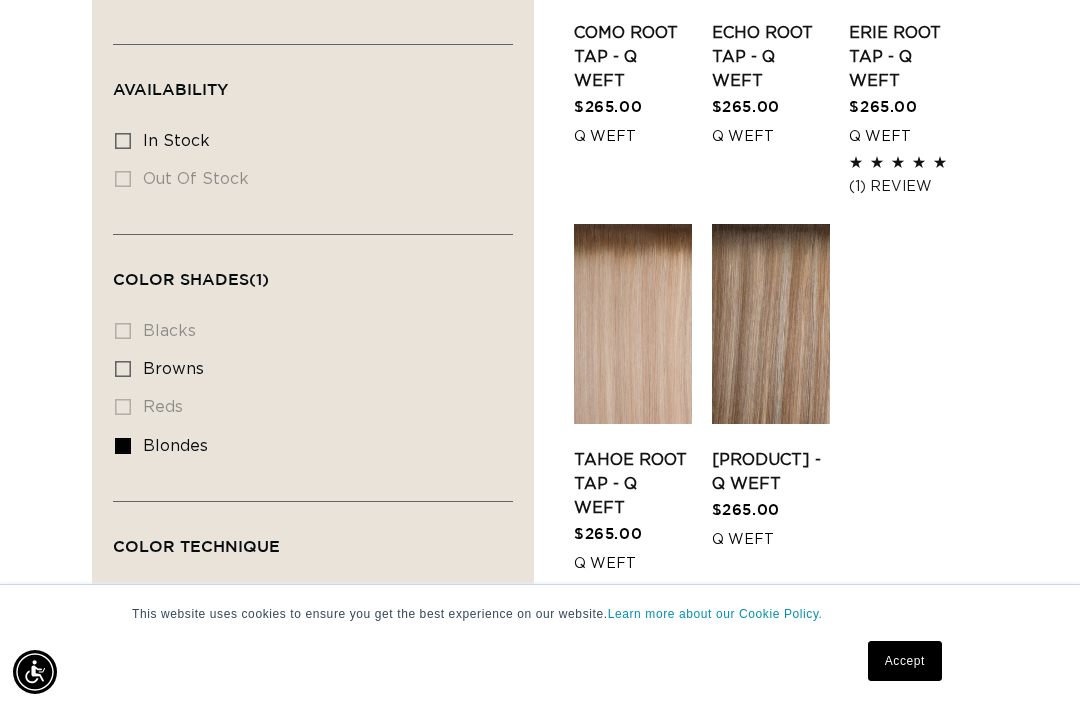 scroll, scrollTop: 333, scrollLeft: 0, axis: vertical 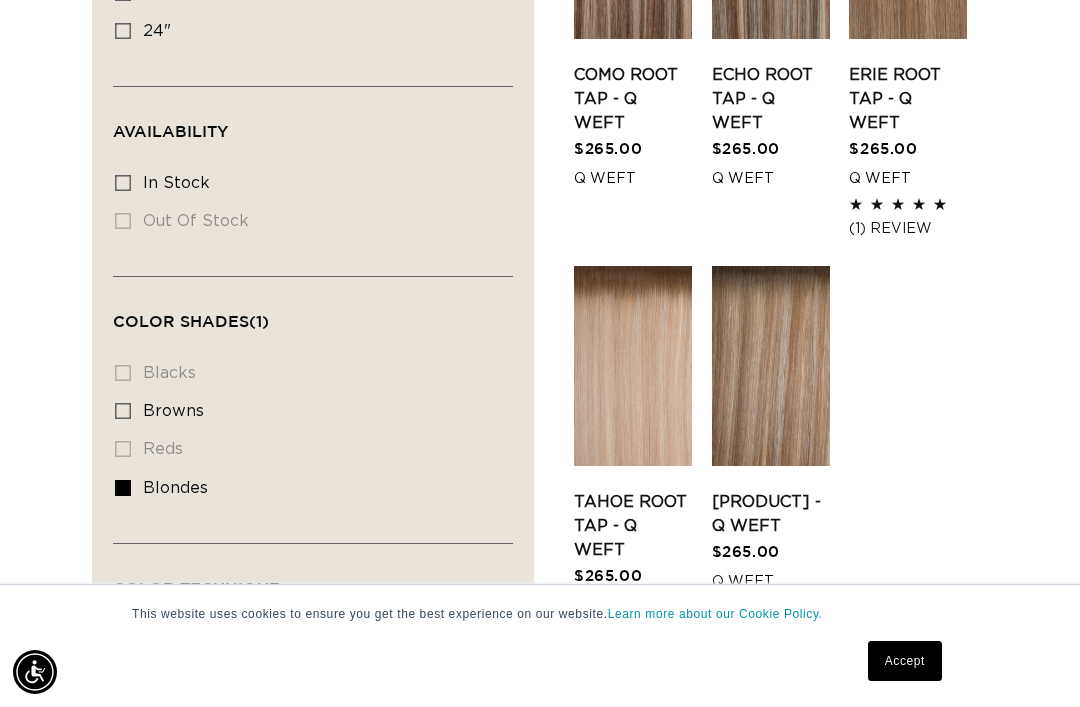 click 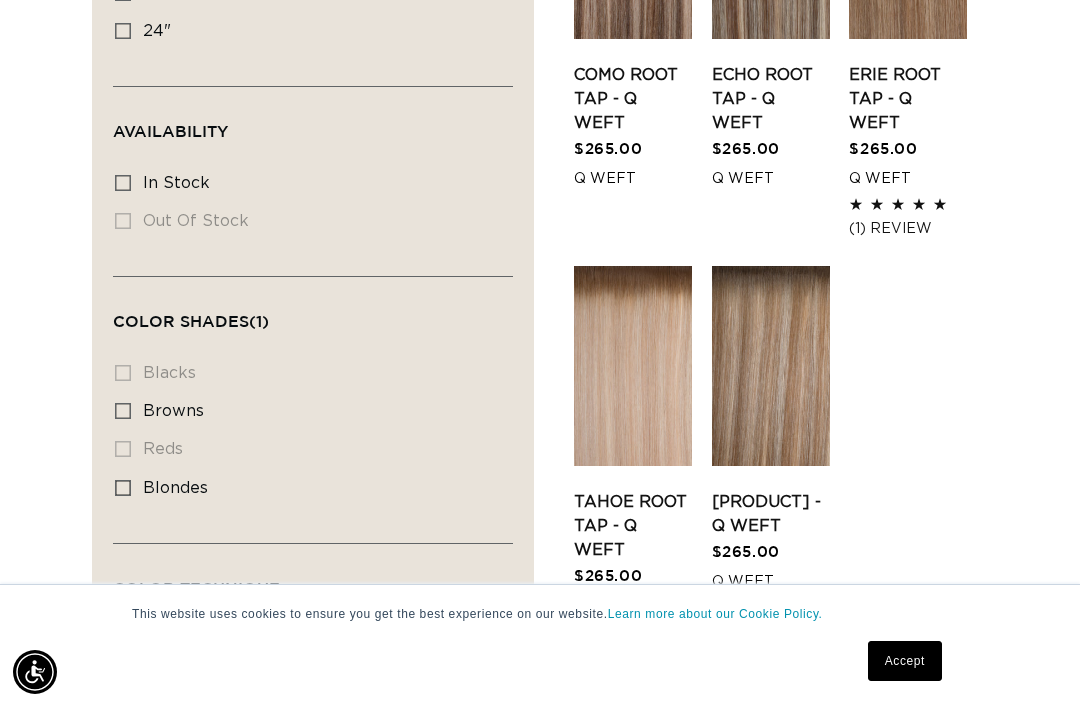 scroll, scrollTop: 0, scrollLeft: 1876, axis: horizontal 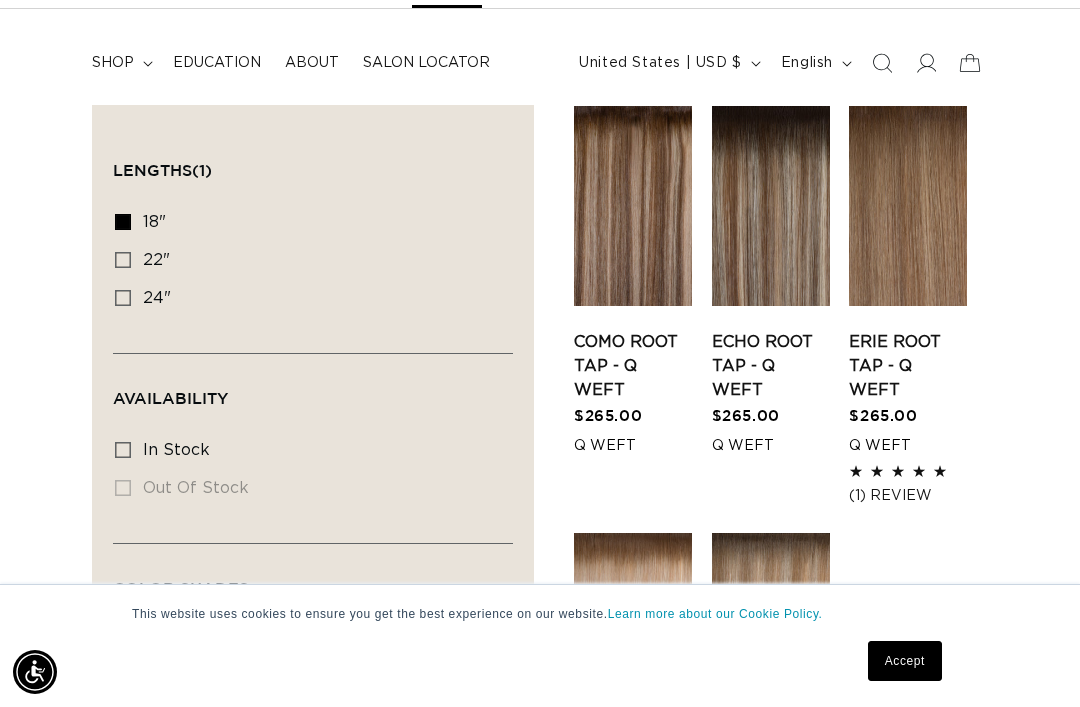 click on "18"
18" (5 products)" at bounding box center (307, 223) 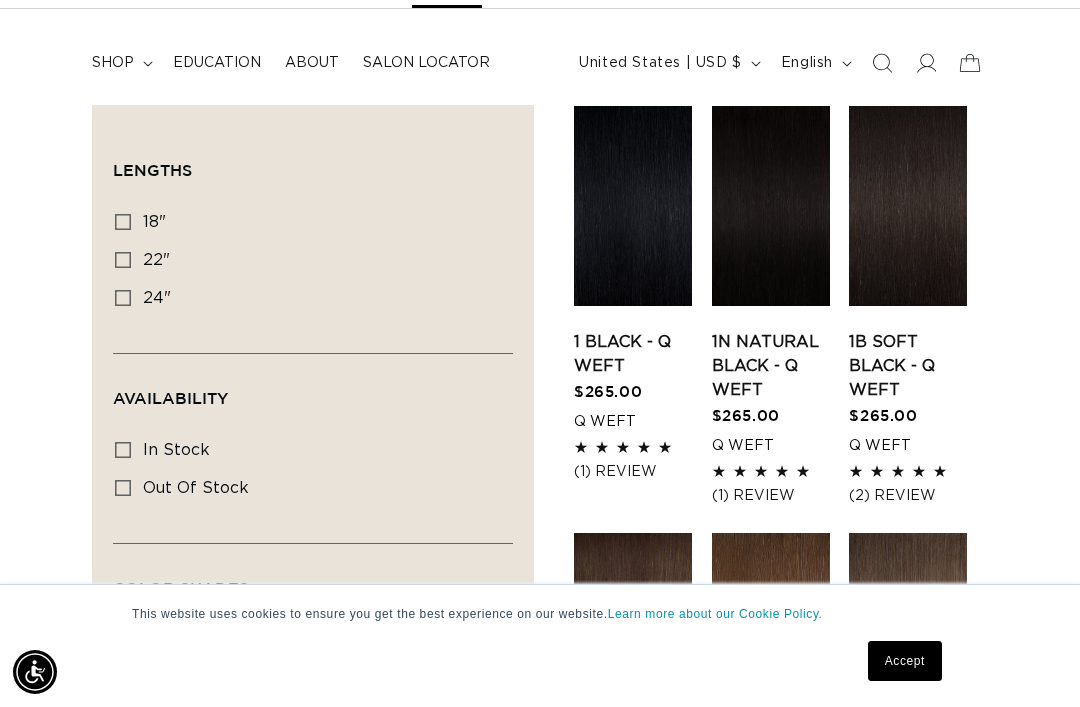 scroll, scrollTop: 0, scrollLeft: 0, axis: both 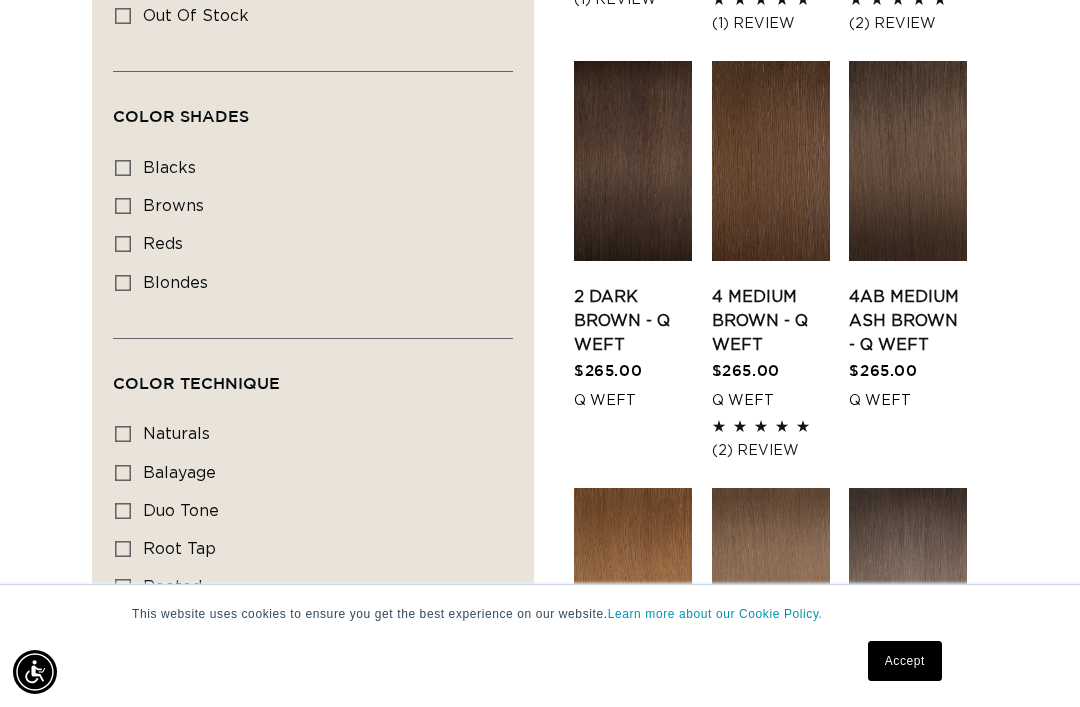 click 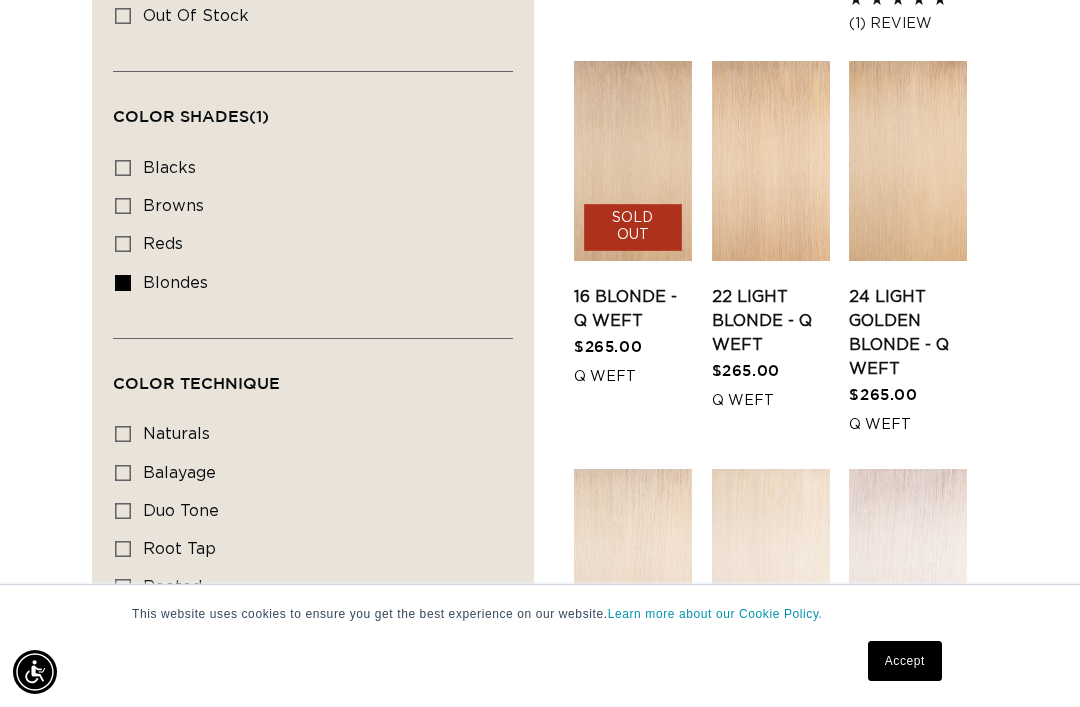 scroll, scrollTop: 0, scrollLeft: 938, axis: horizontal 